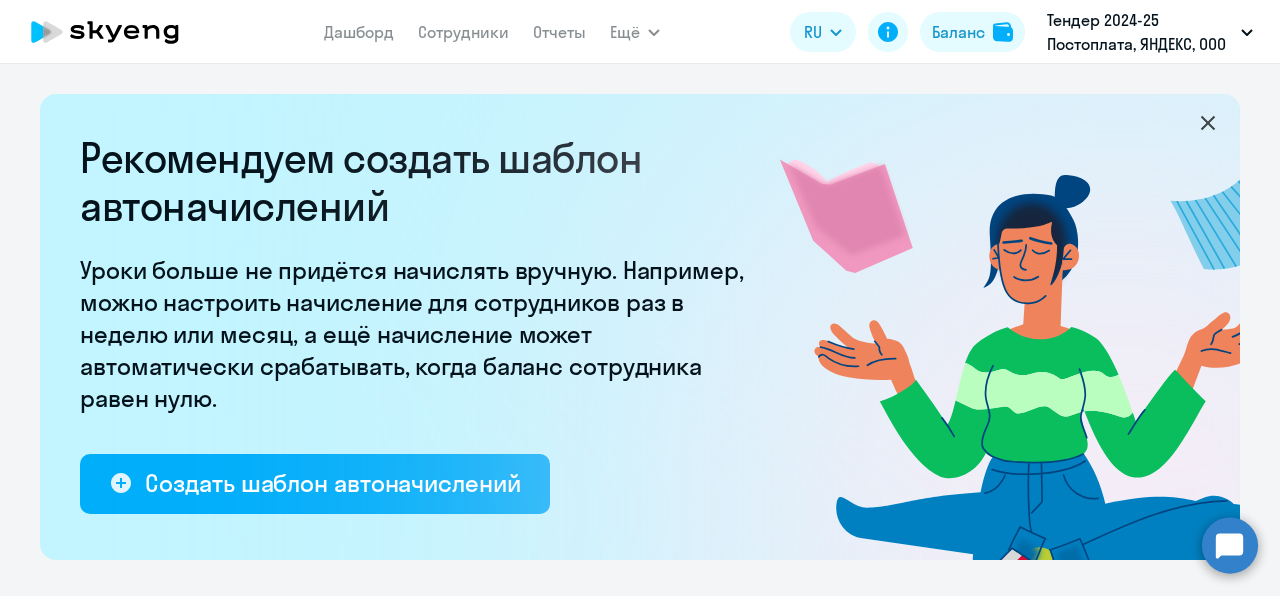 select on "10" 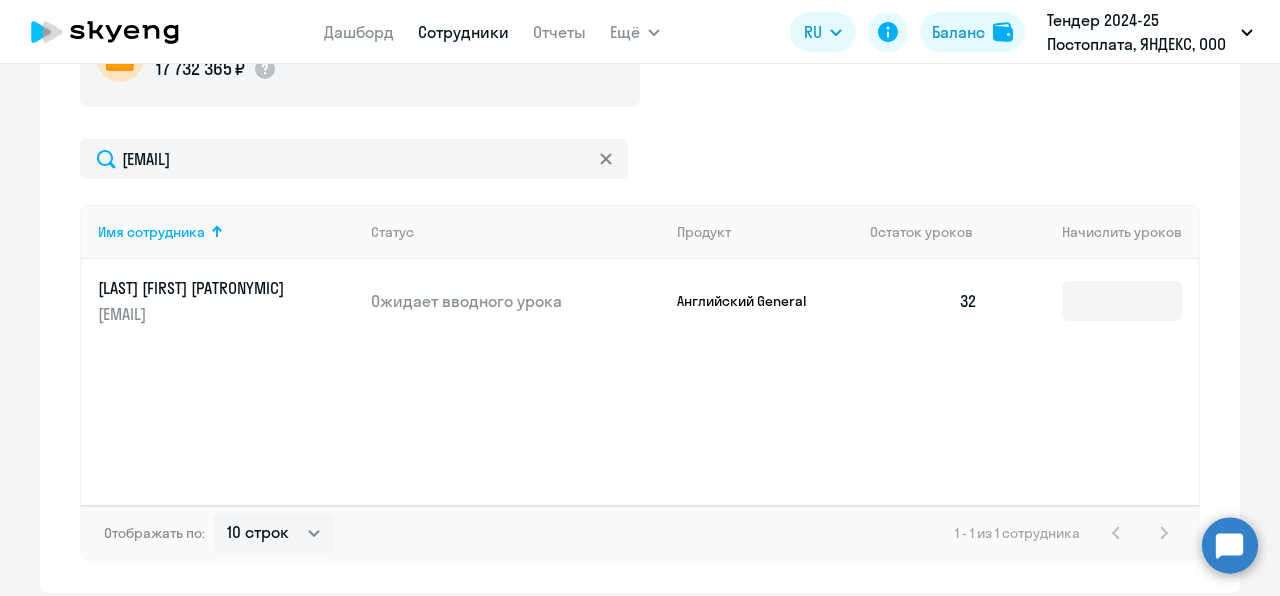 click on "Сотрудники" at bounding box center (463, 32) 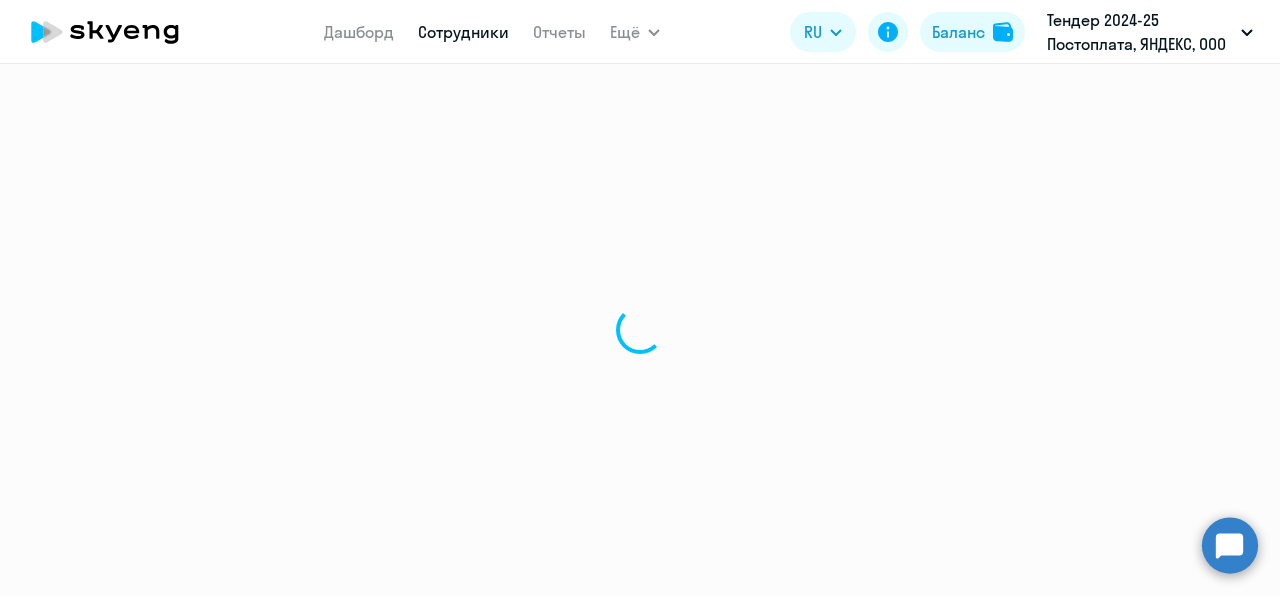 select on "30" 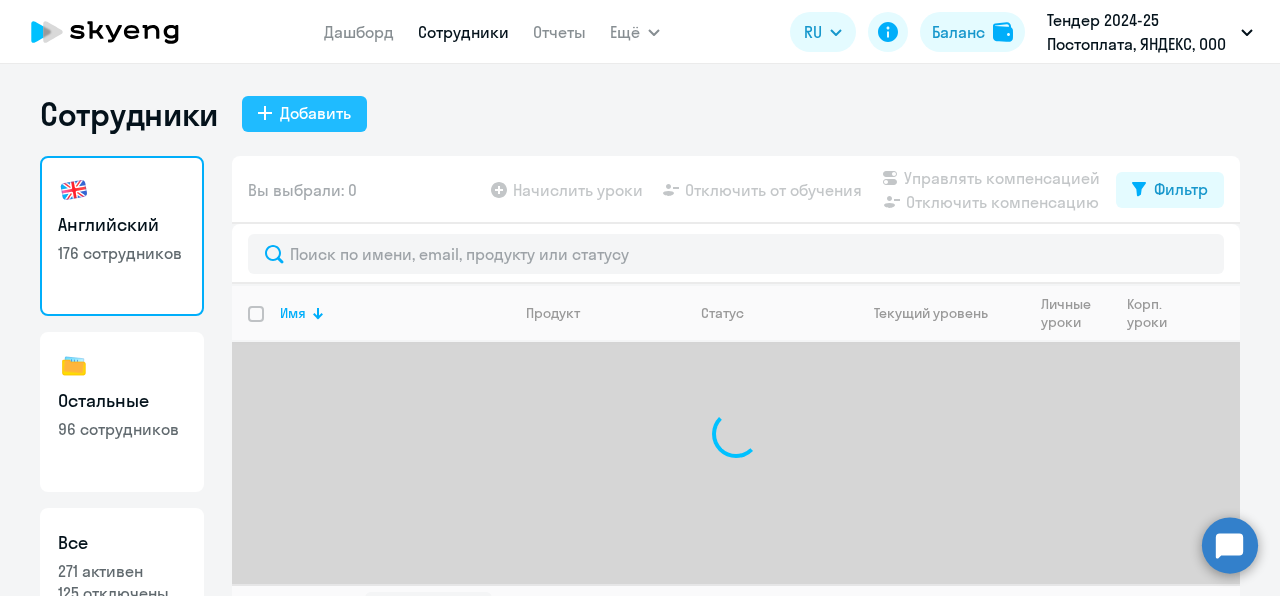 click on "Добавить" 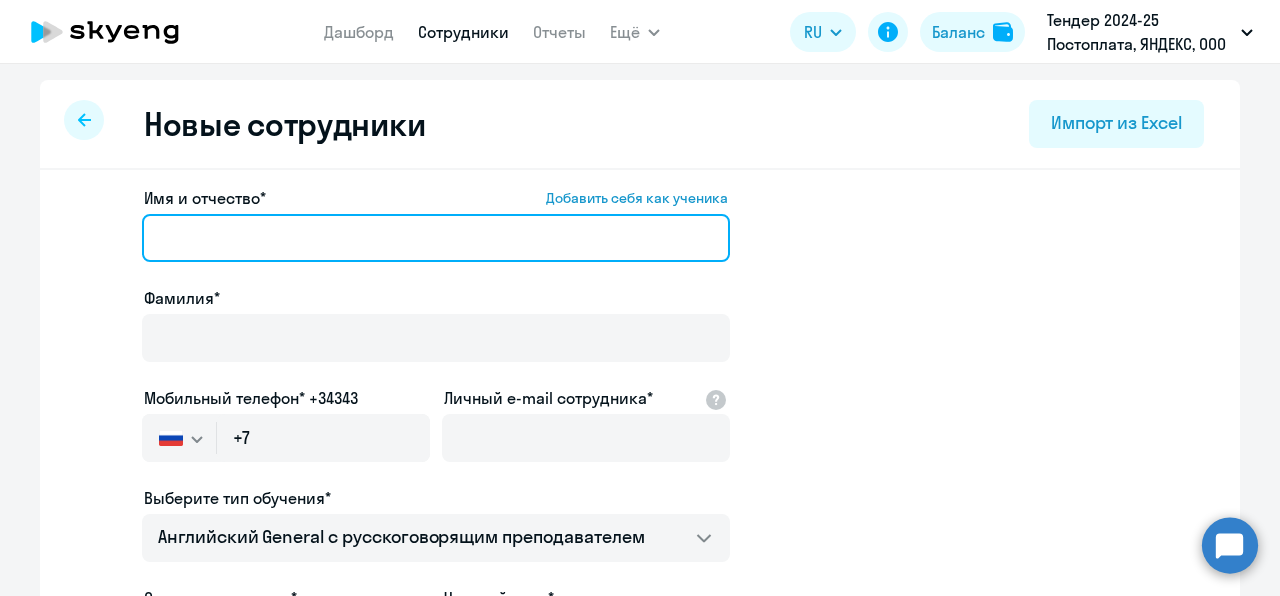 click on "Имя и отчество*  Добавить себя как ученика" at bounding box center (436, 238) 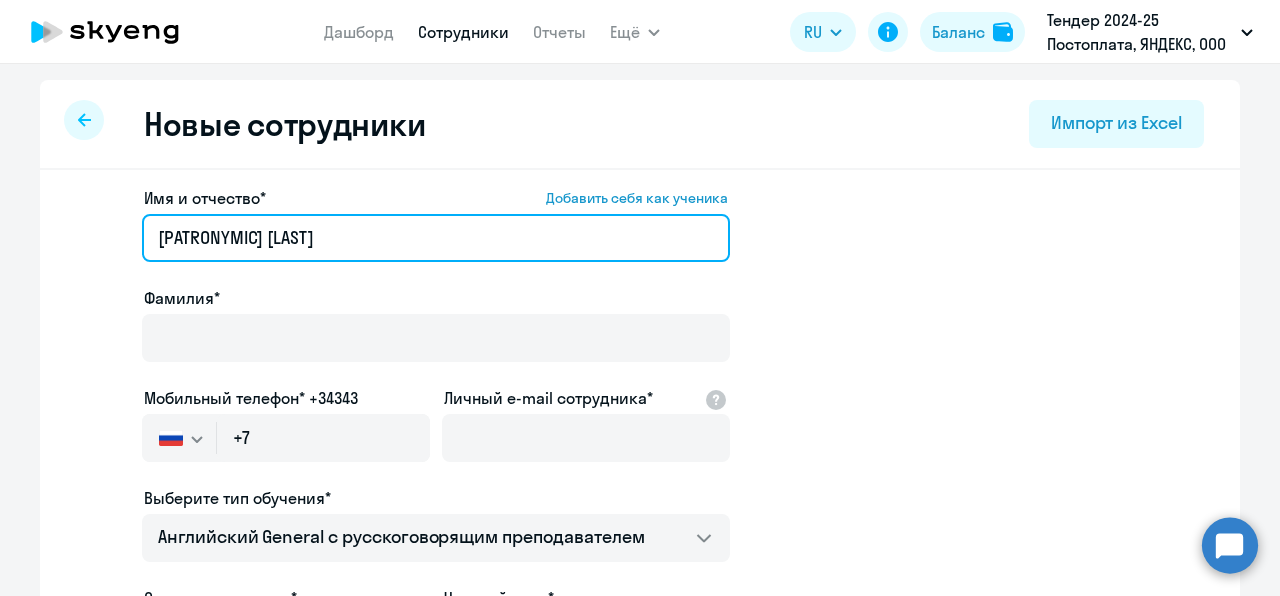 click on "[PATRONYMIC] [LAST]" at bounding box center (436, 238) 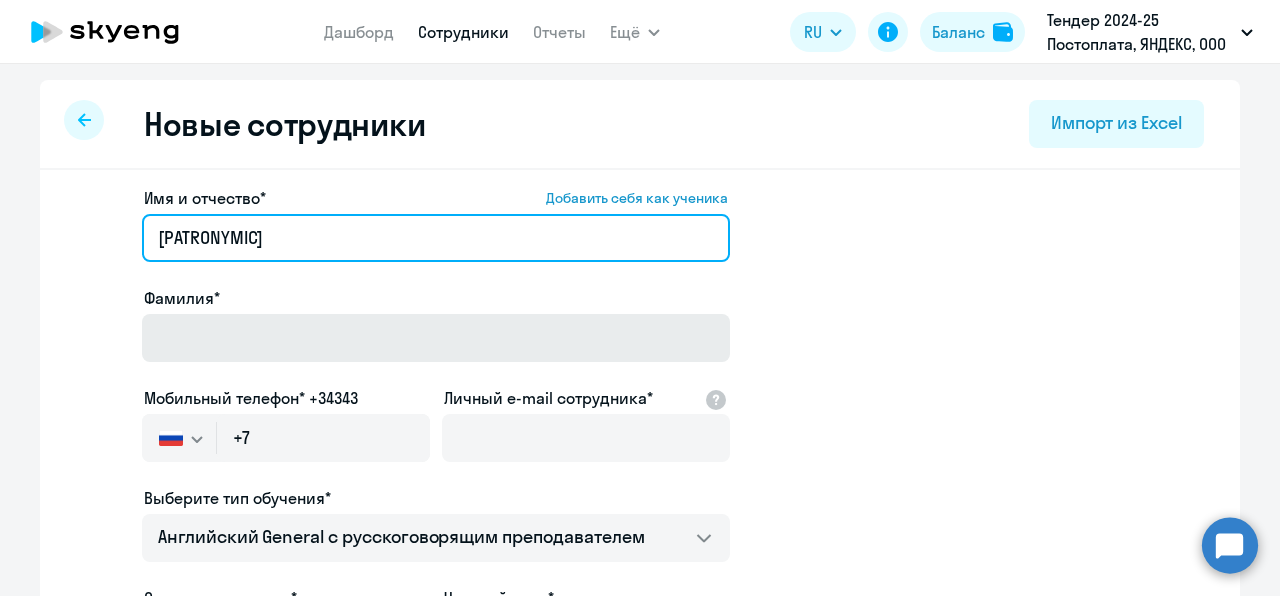 type on "[PATRONYMIC]" 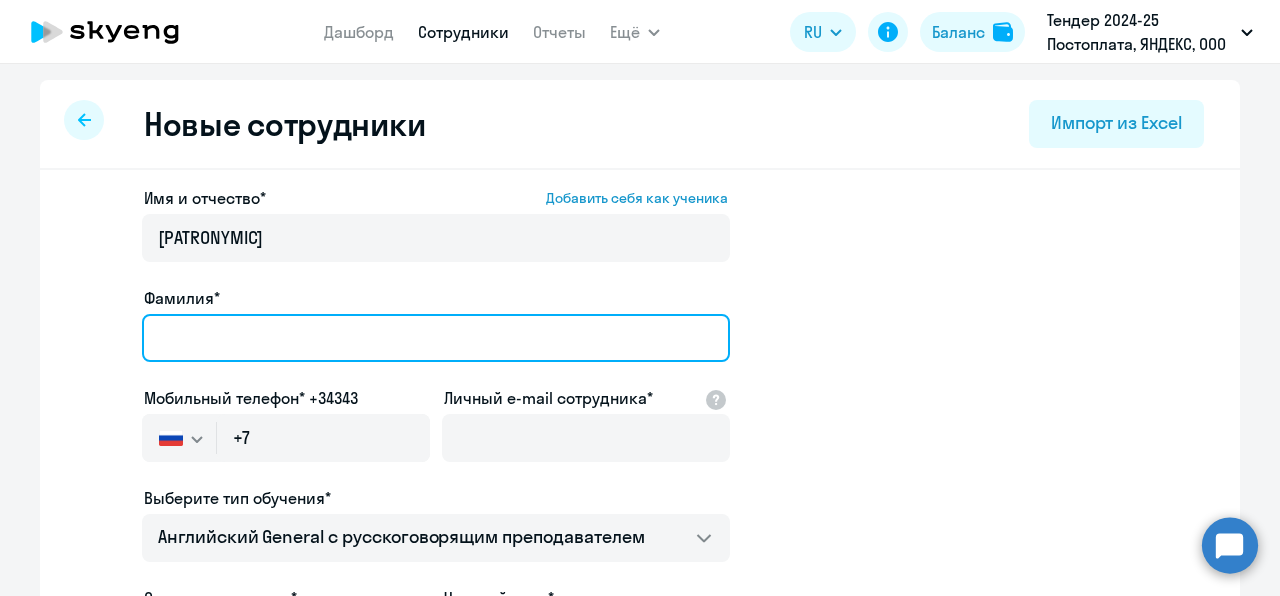 click on "Фамилия*" at bounding box center (436, 338) 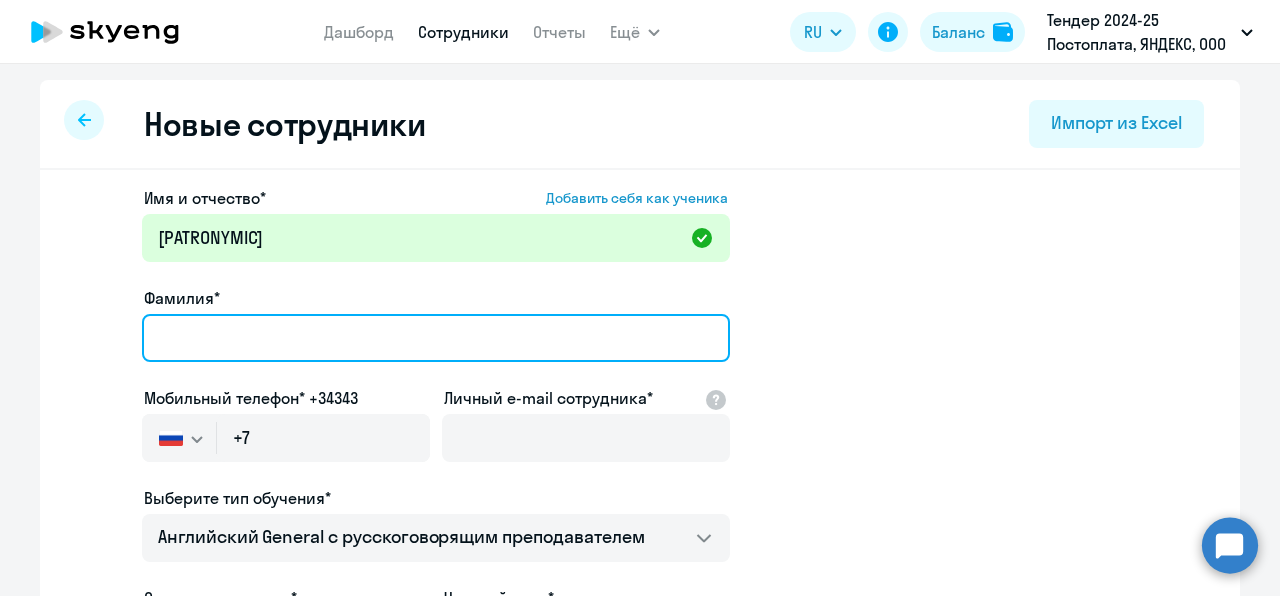 paste on "[LAST]" 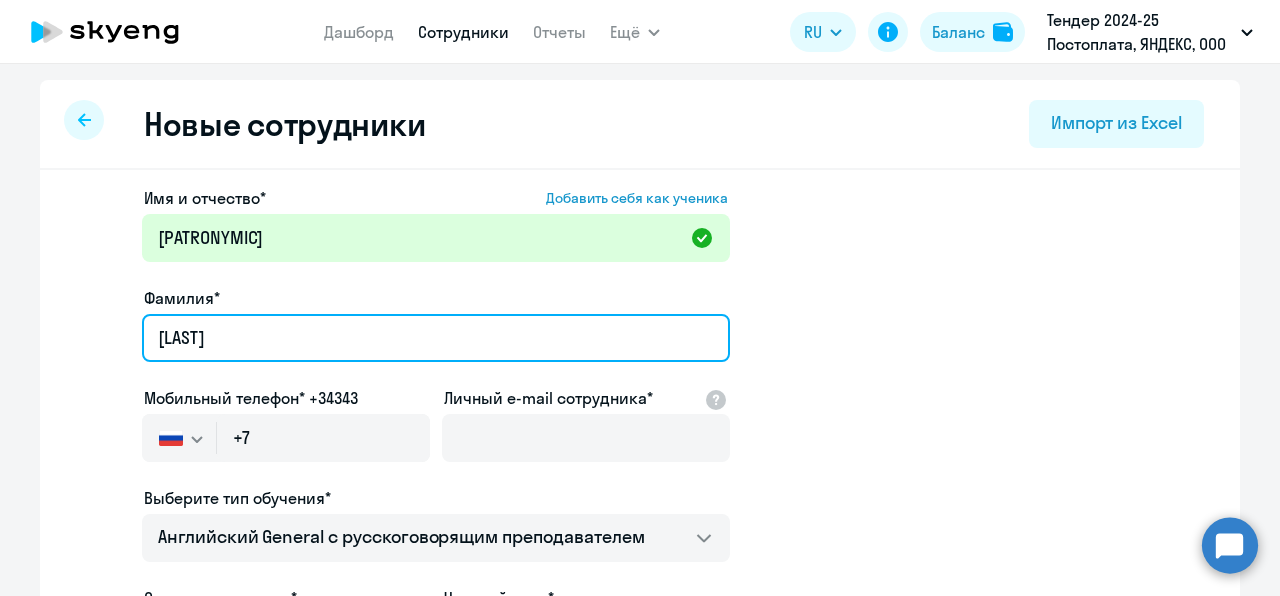 type on "[LAST]" 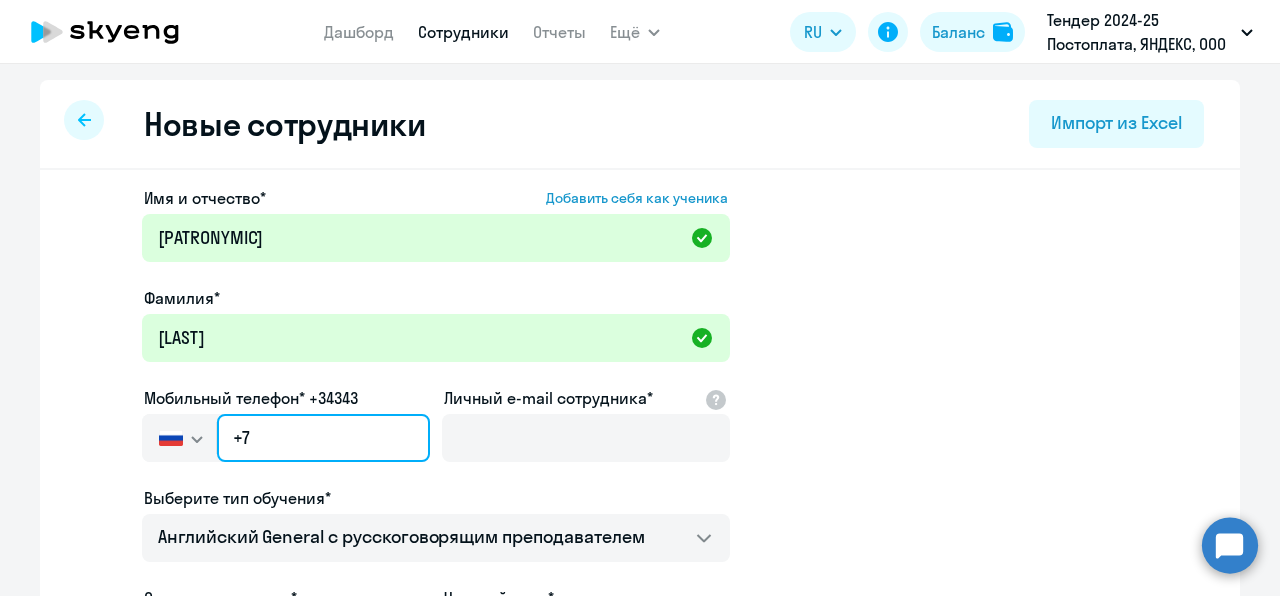 click on "+7" 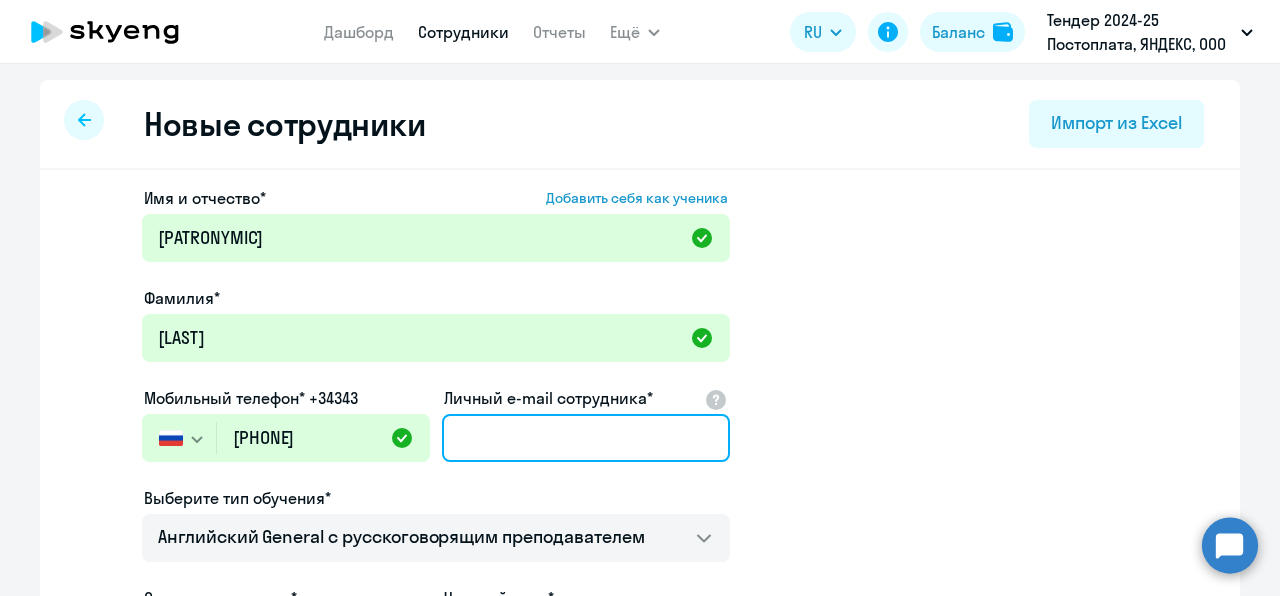 click on "Личный e-mail сотрудника*" at bounding box center (586, 438) 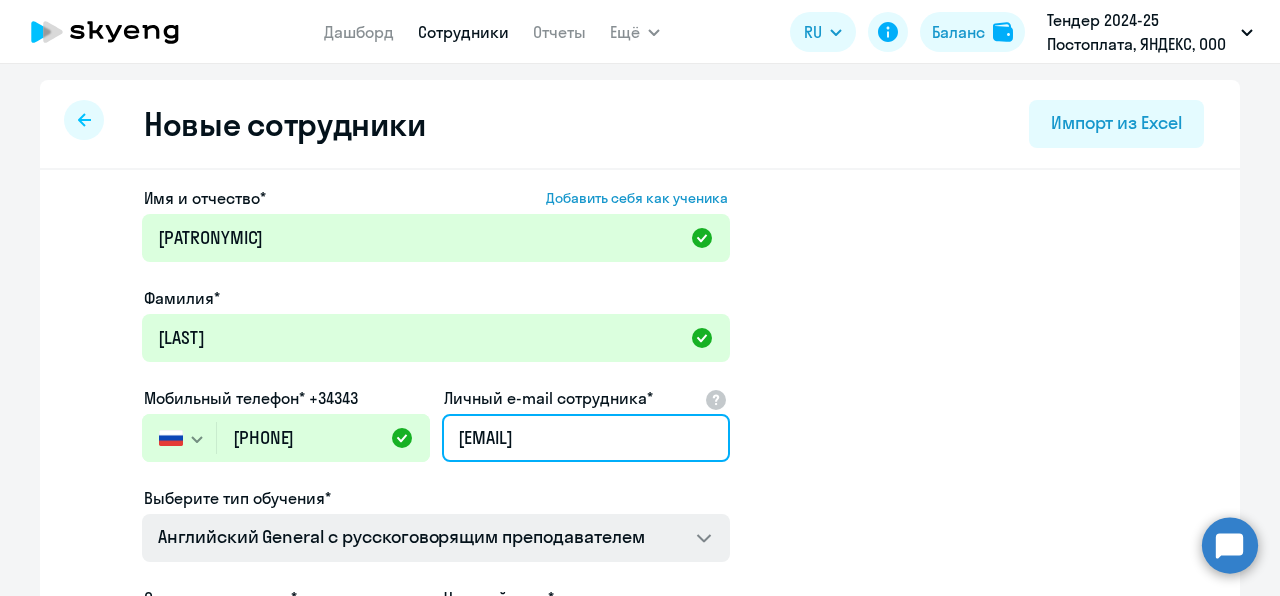 type on "[EMAIL]" 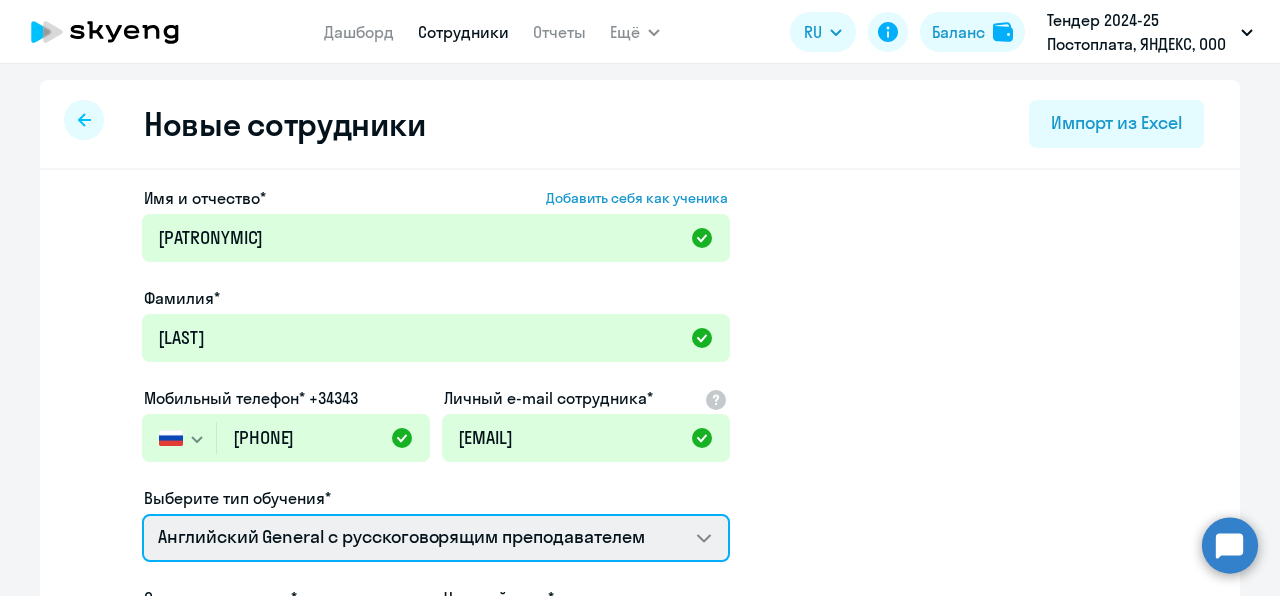 click on "Talks 15 минутные разговоры на английском   Screening Test   Премиум английский с русскоговорящим преподавателем   Английский General с русскоговорящим преподавателем   Английский General с англоговорящим преподавателем" at bounding box center [436, 538] 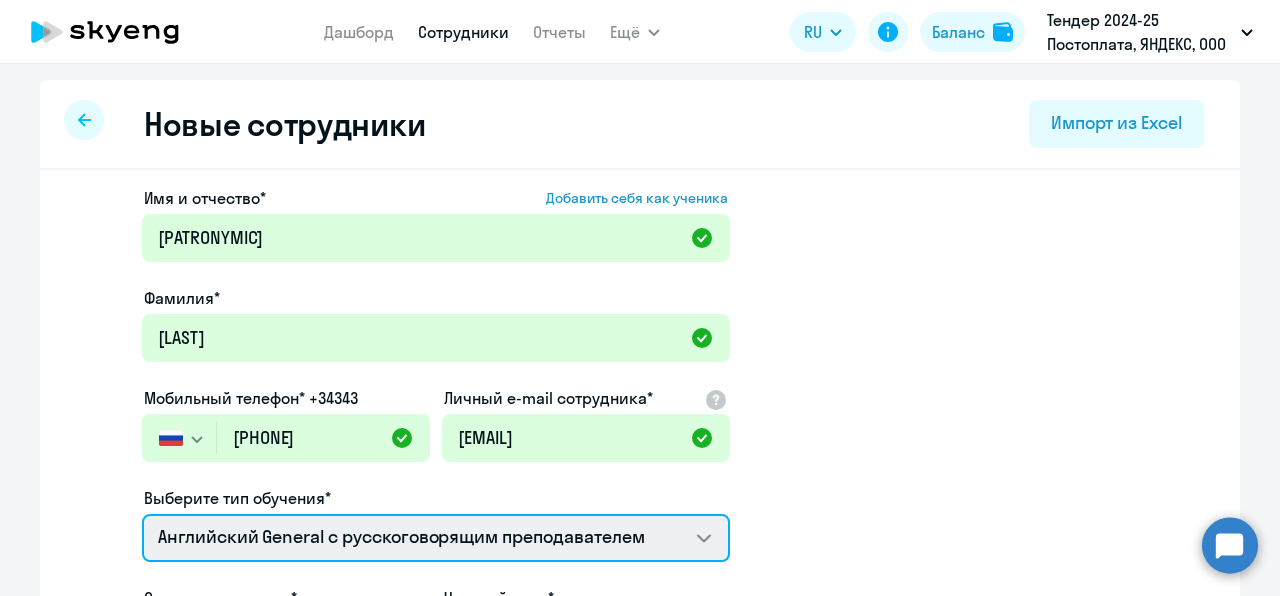 select on "english_adult_not_native_speaker_premium" 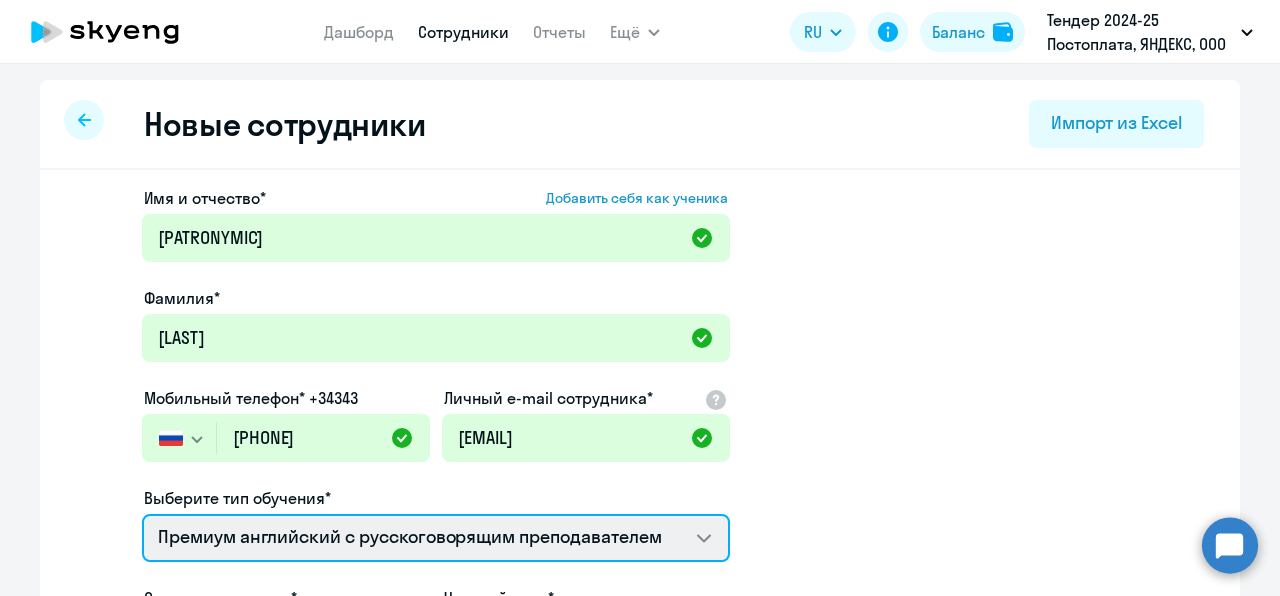 click on "Talks 15 минутные разговоры на английском   Screening Test   Премиум английский с русскоговорящим преподавателем   Английский General с русскоговорящим преподавателем   Английский General с англоговорящим преподавателем" at bounding box center [436, 538] 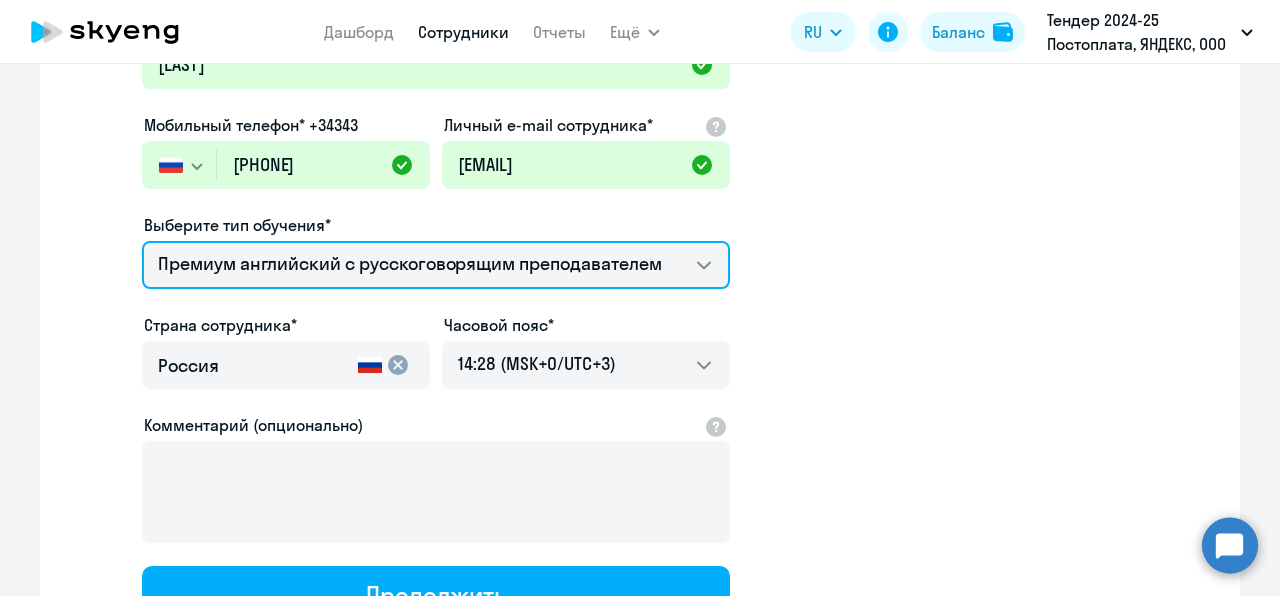 scroll, scrollTop: 295, scrollLeft: 0, axis: vertical 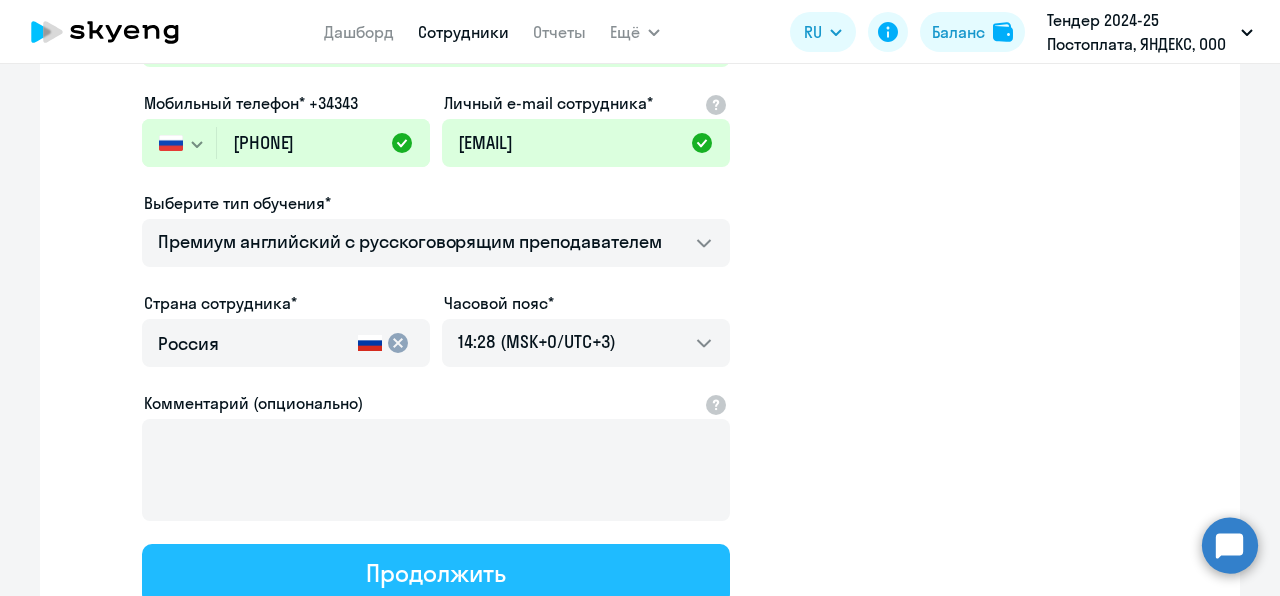 click on "Продолжить" 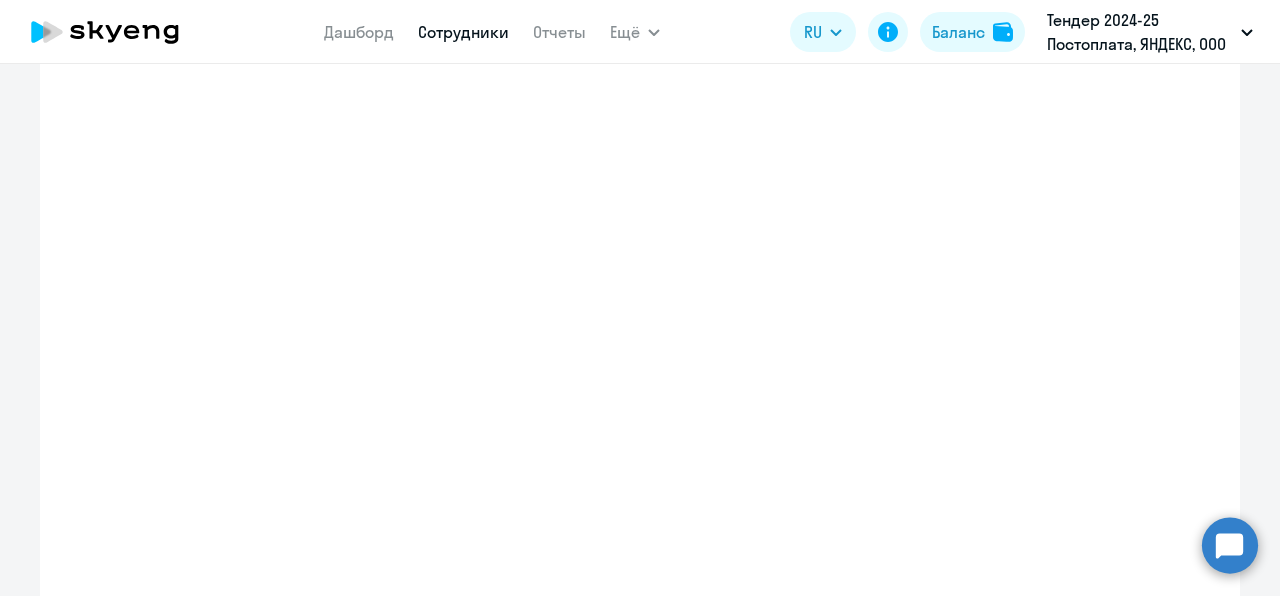 select on "english_adult_not_native_speaker_premium" 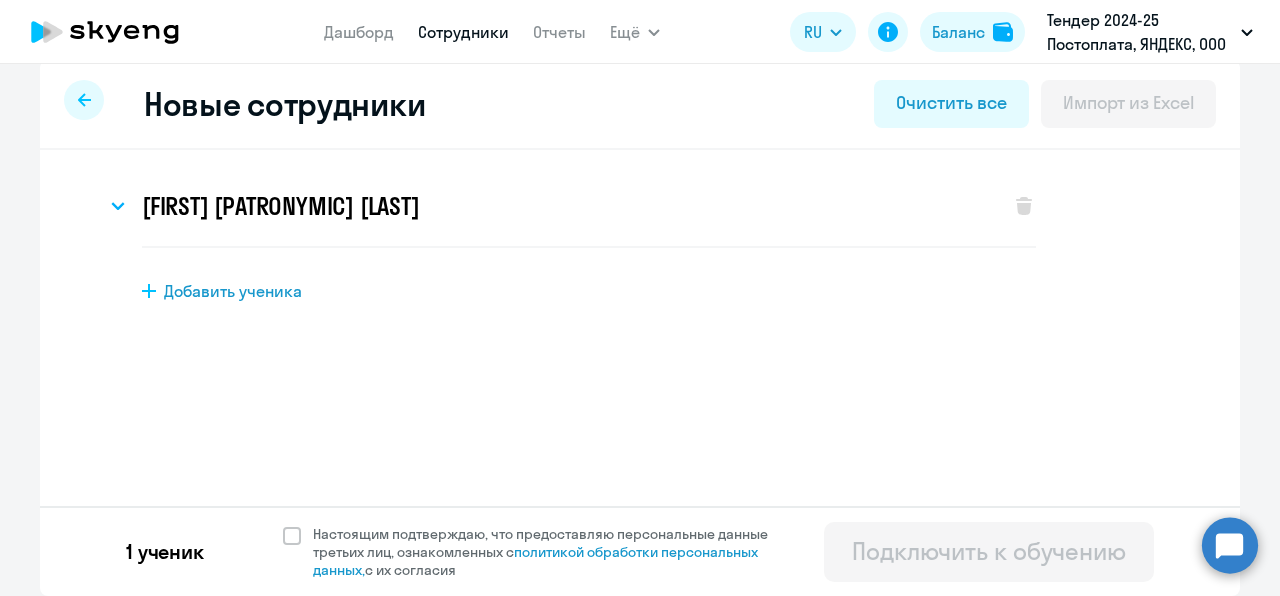scroll, scrollTop: 20, scrollLeft: 0, axis: vertical 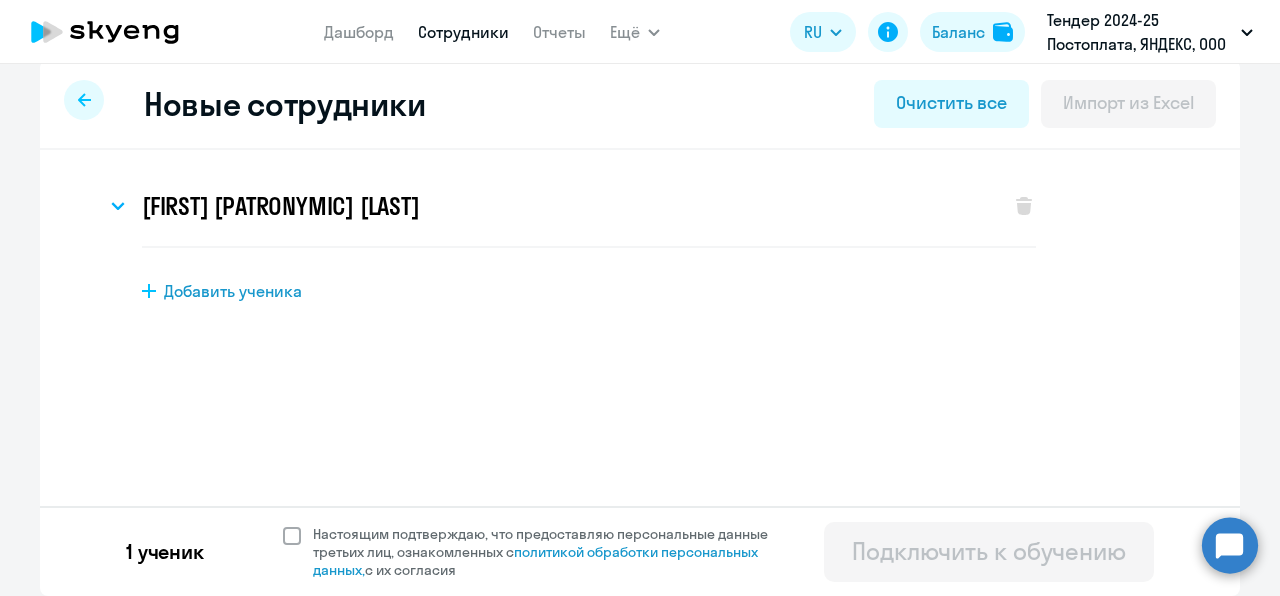 click on "Настоящим подтверждаю, что предоставляю персональные данные третьих лиц, ознакомленных с   политикой обработки персональных данных,   с их согласия" 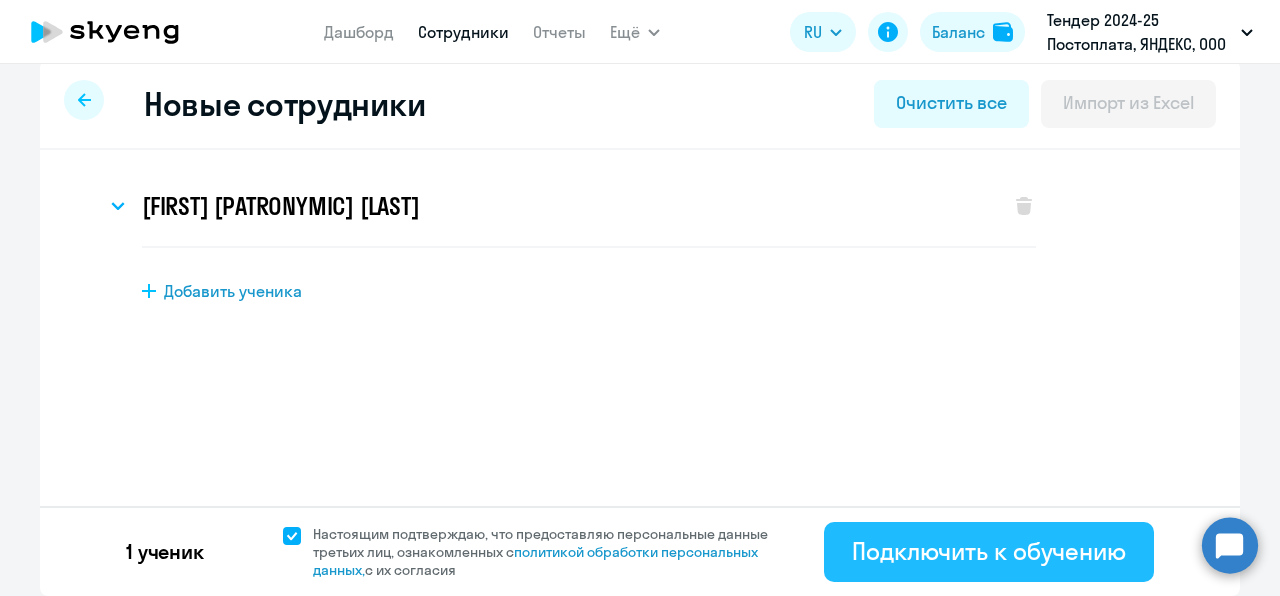 click on "Подключить к обучению" 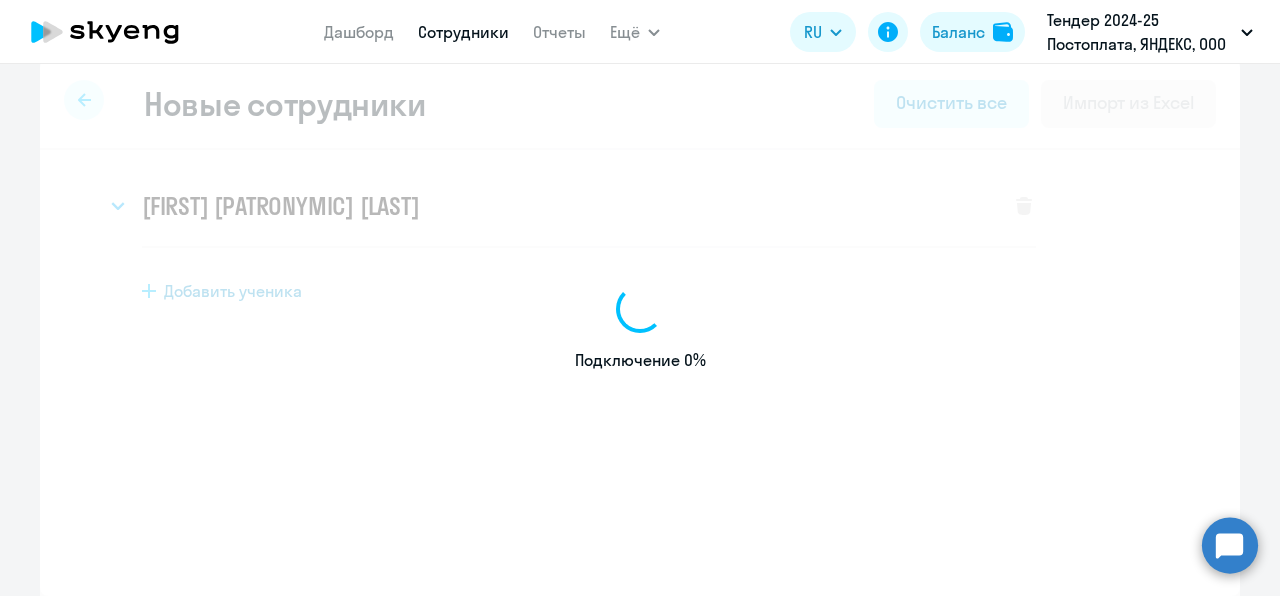 select on "english_adult_not_native_speaker" 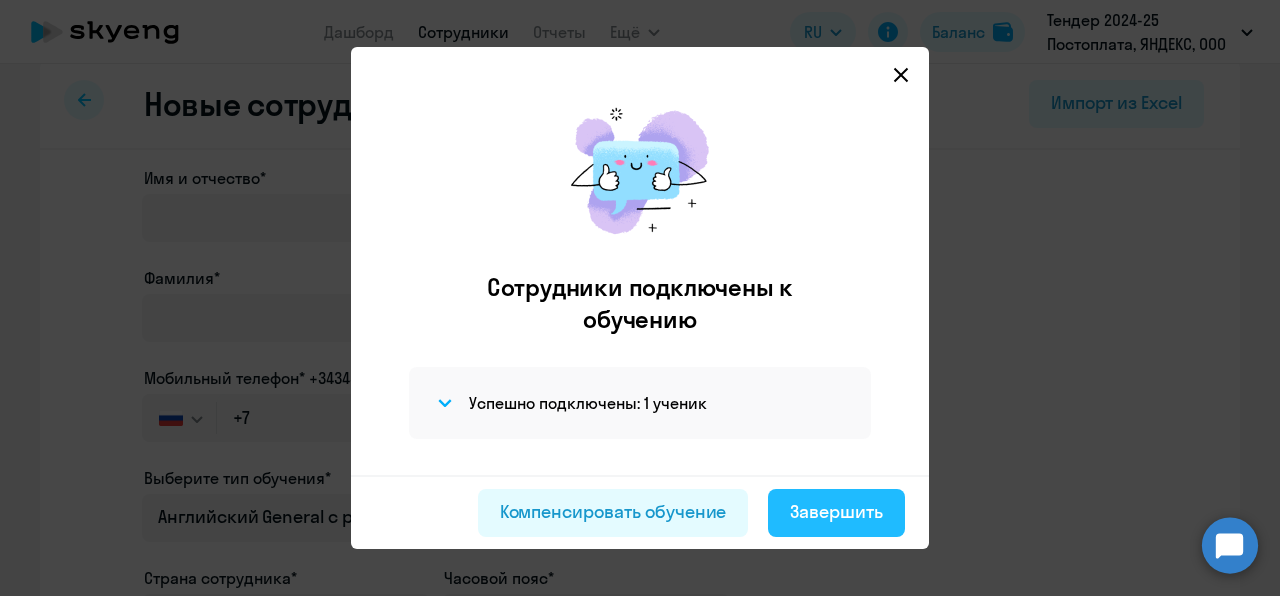 click on "Завершить" at bounding box center (836, 512) 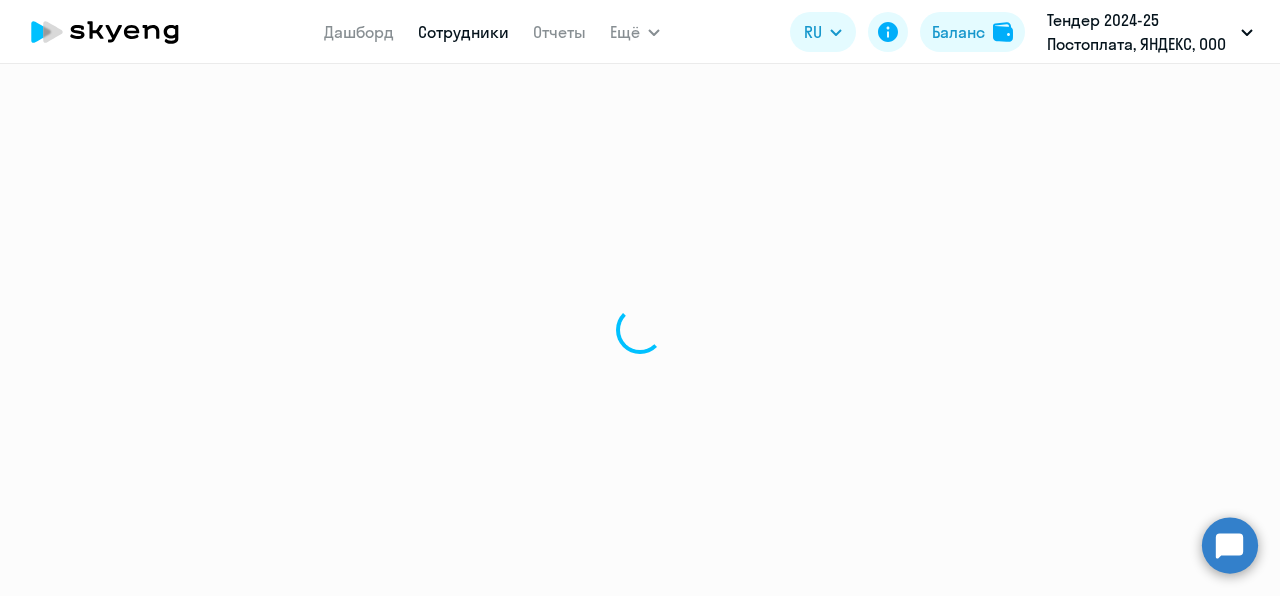 scroll, scrollTop: 0, scrollLeft: 0, axis: both 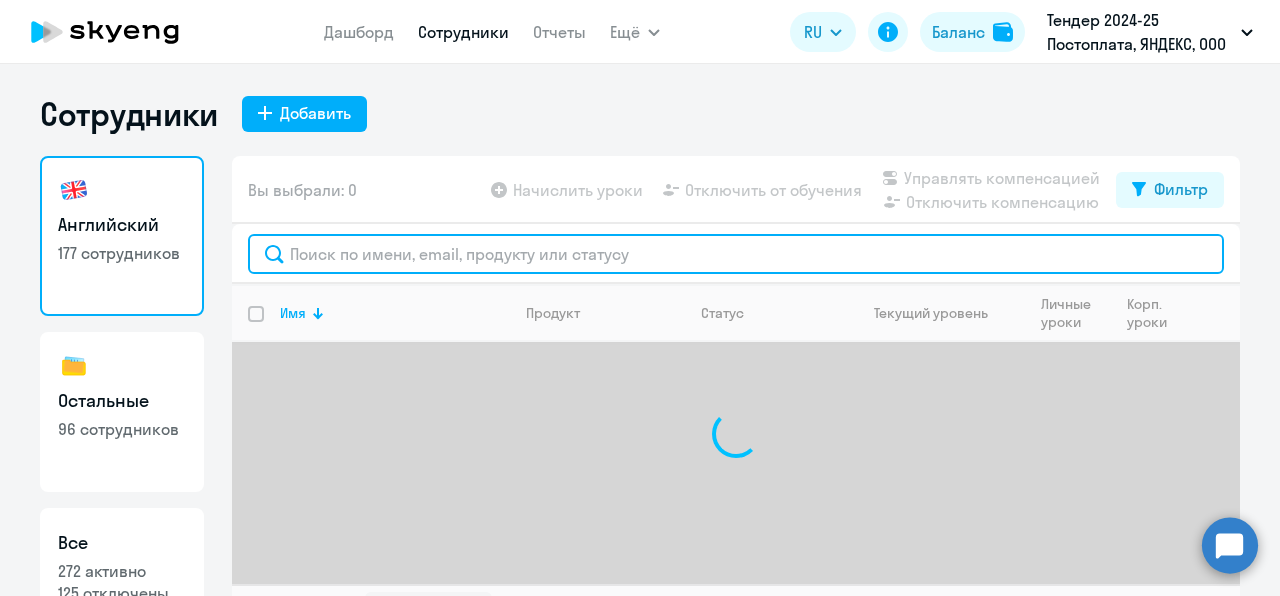 click 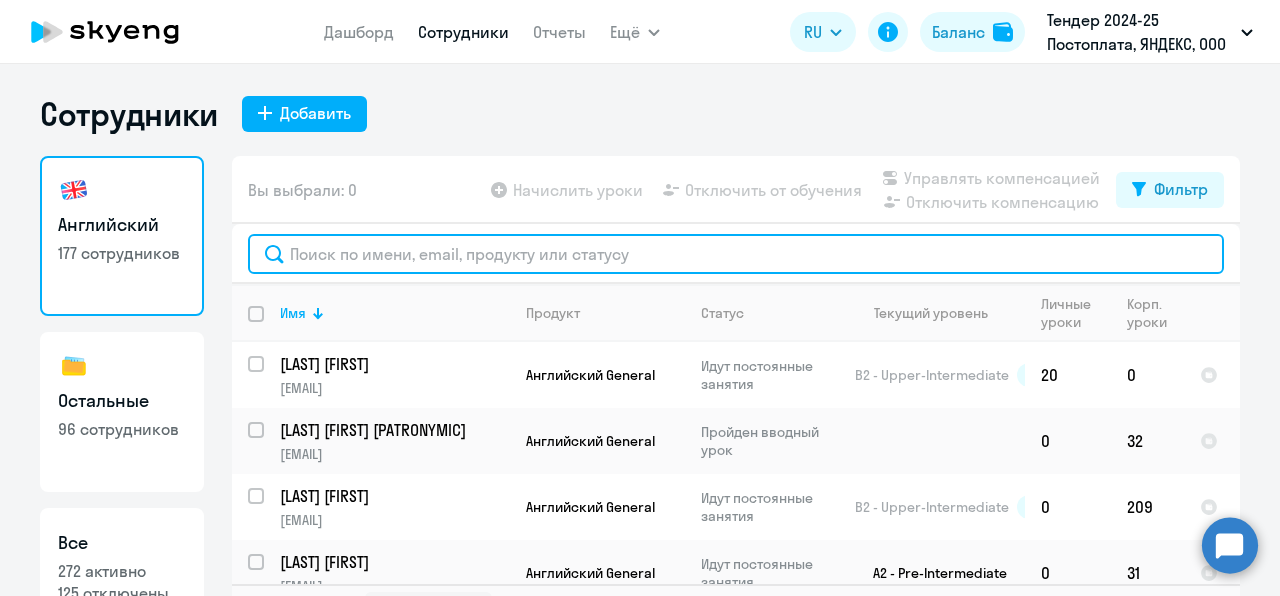 paste on "[EMAIL]" 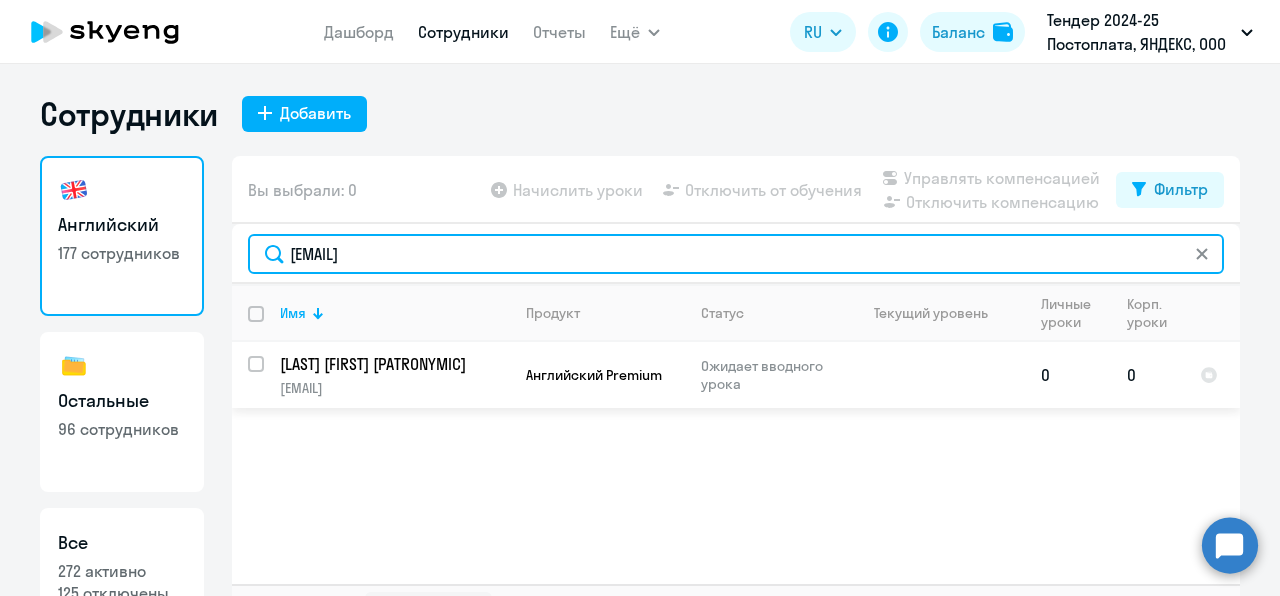 type on "[EMAIL]" 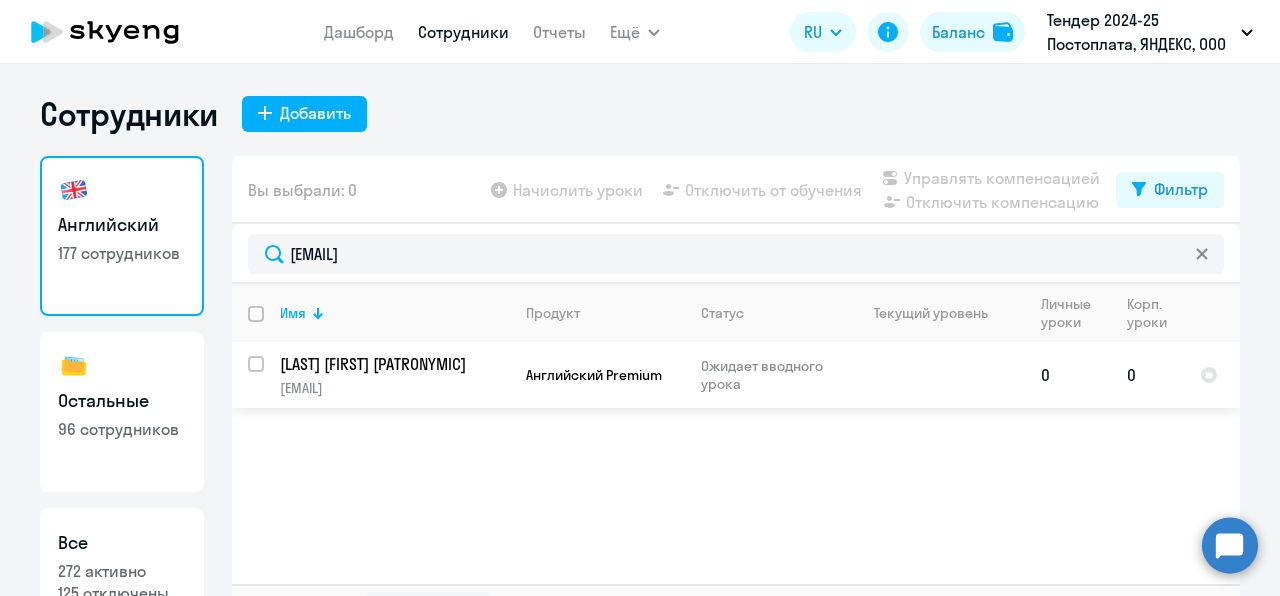 click on "Английский Premium" 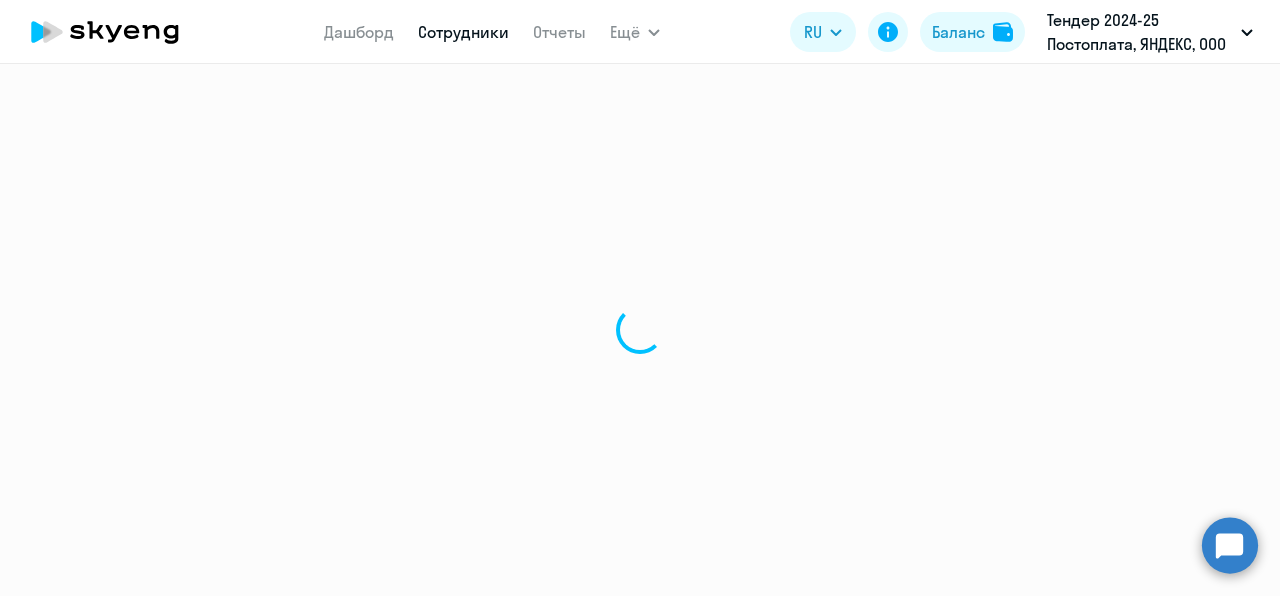 select on "english" 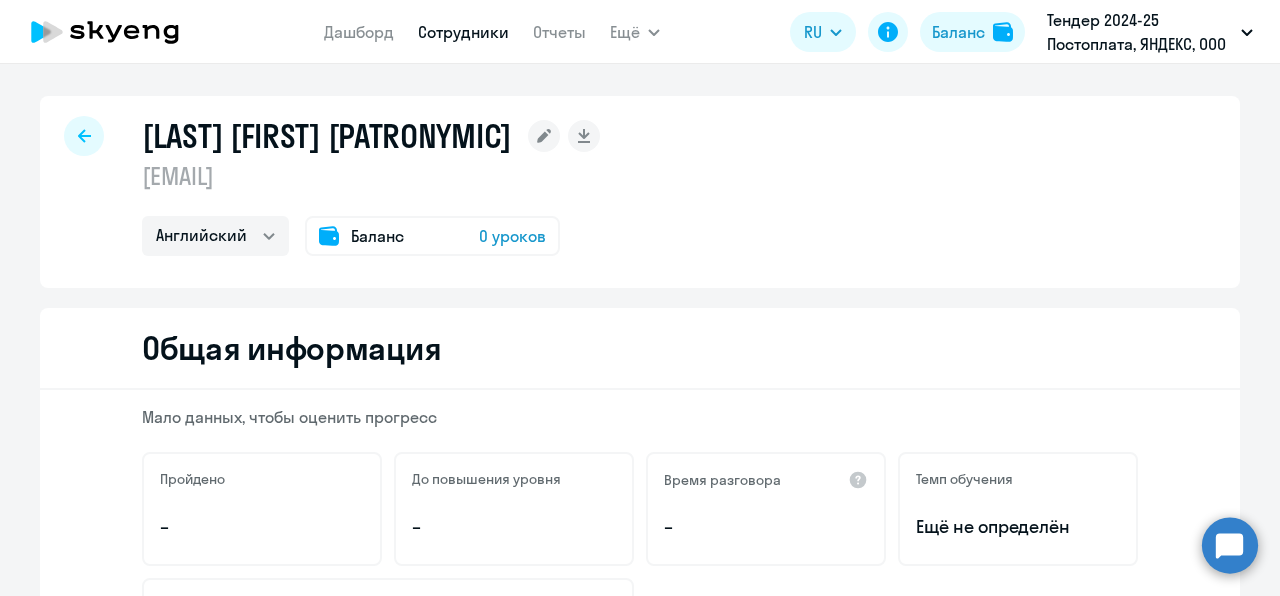 click on "0 уроков" 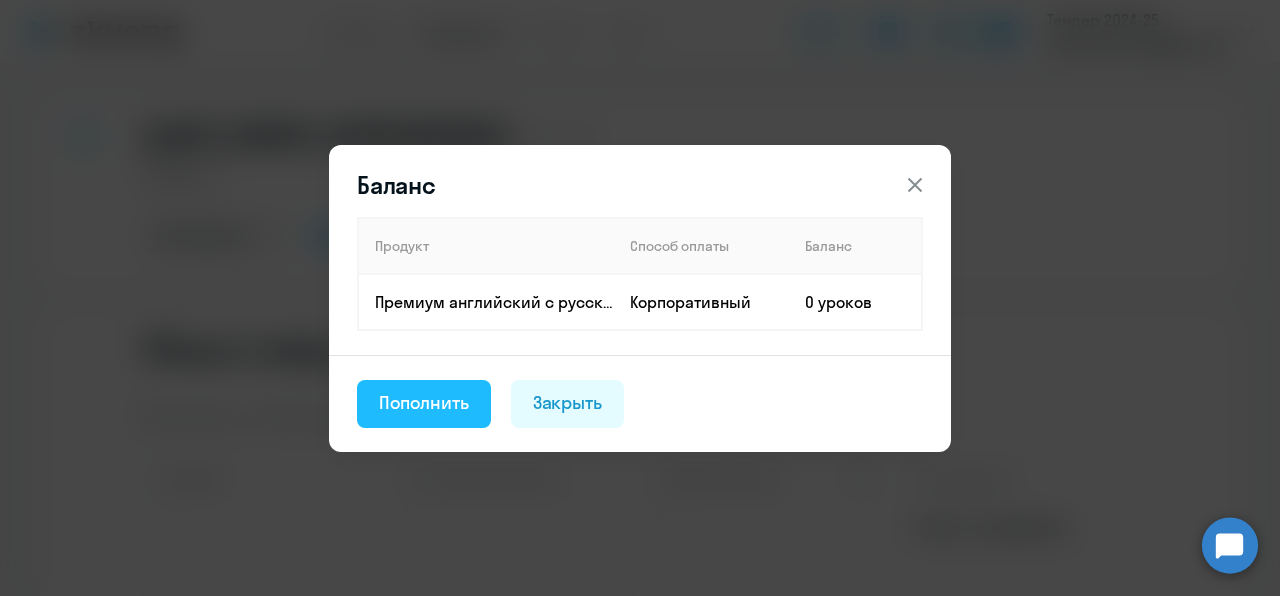 click on "Пополнить" at bounding box center (424, 404) 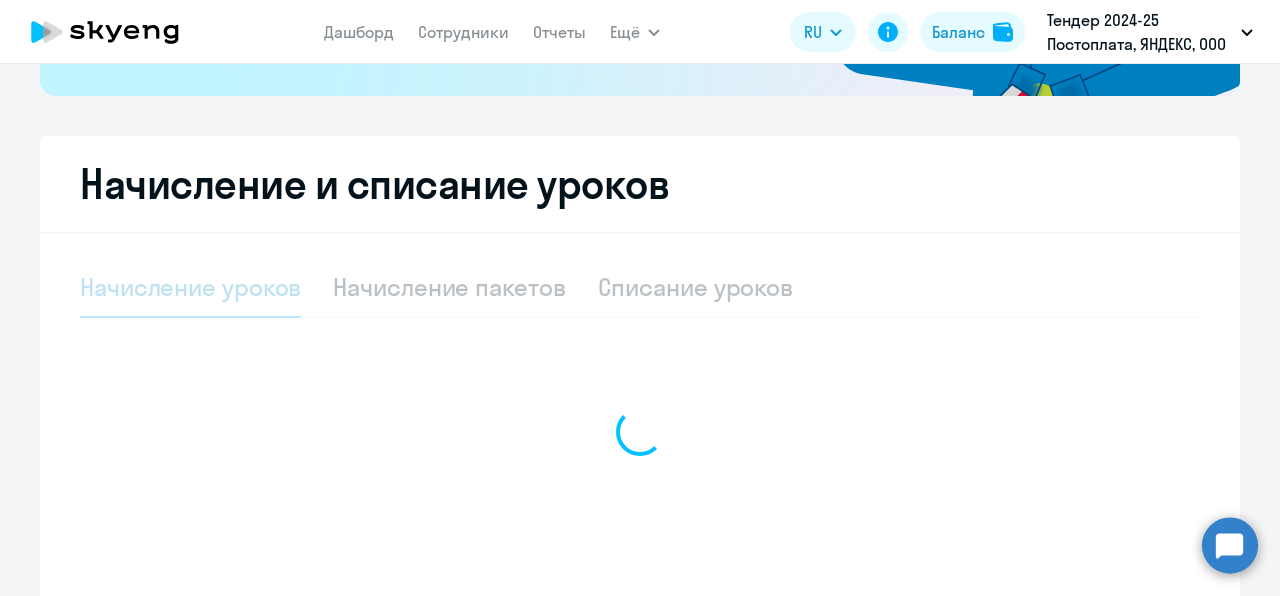 select on "10" 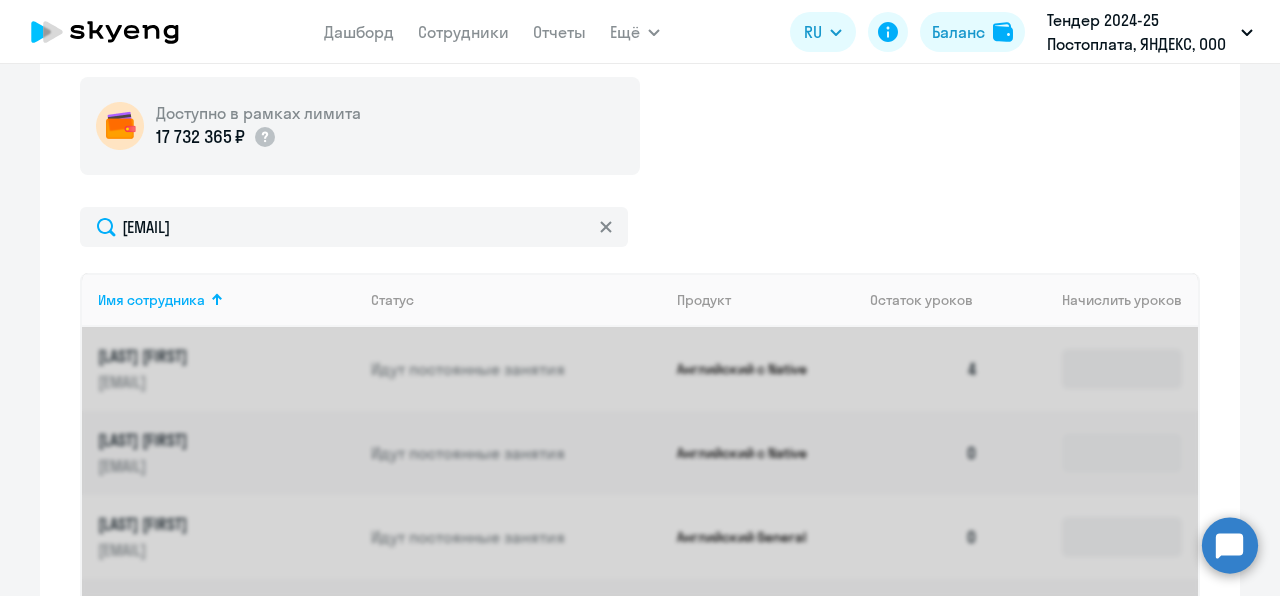 scroll, scrollTop: 730, scrollLeft: 0, axis: vertical 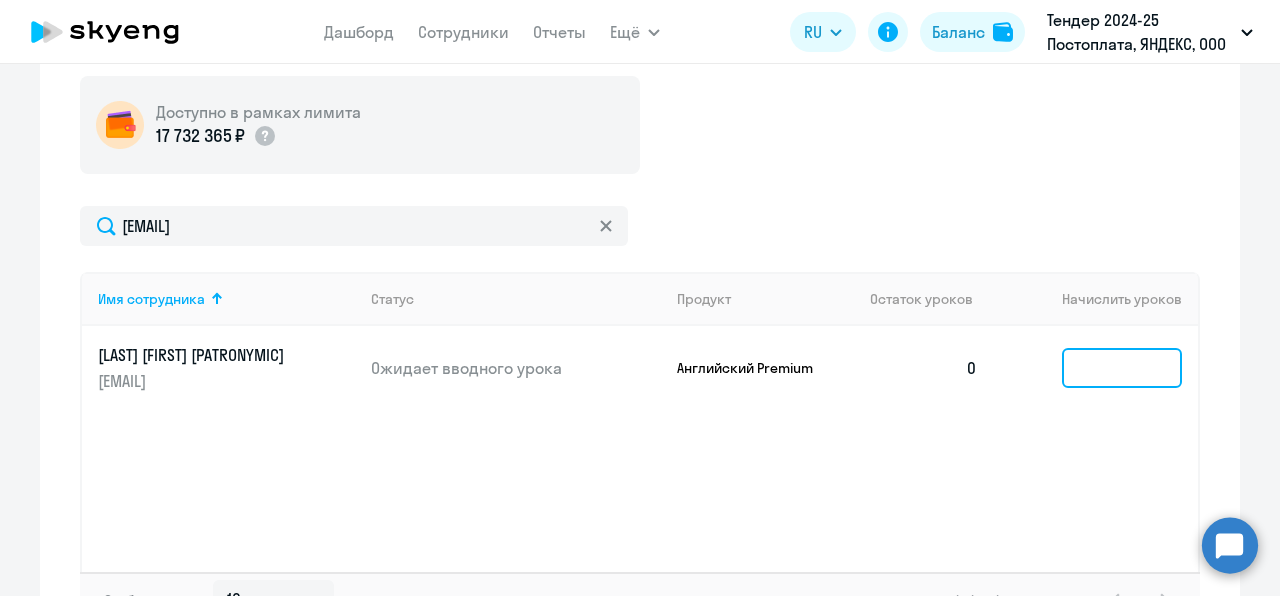 click 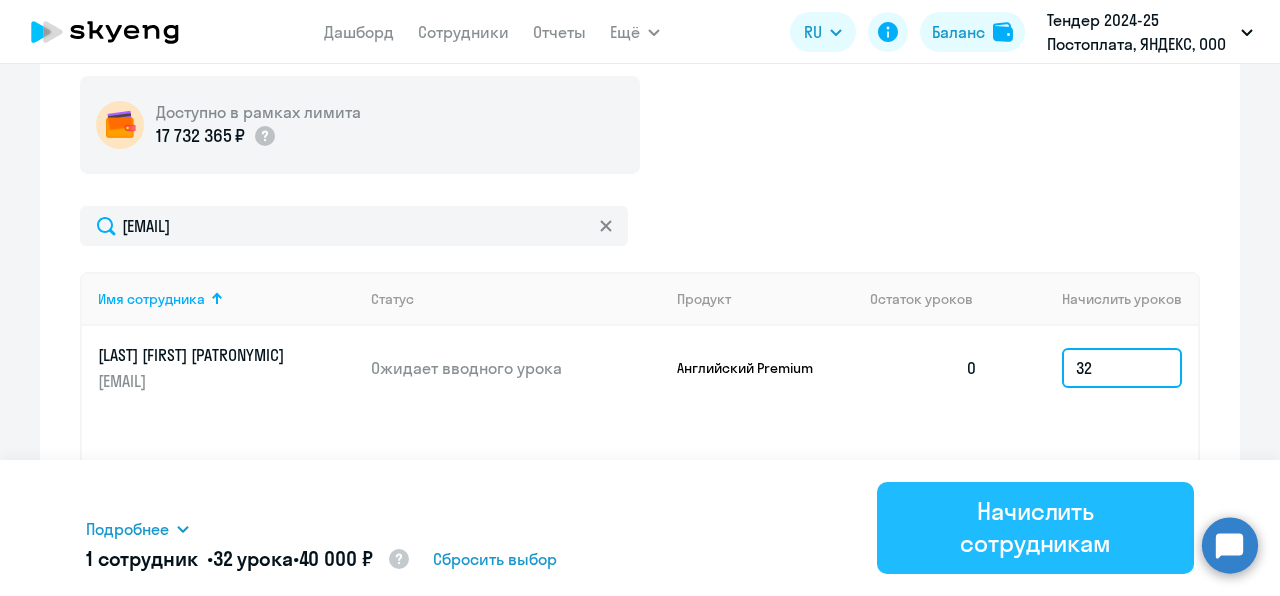 type on "32" 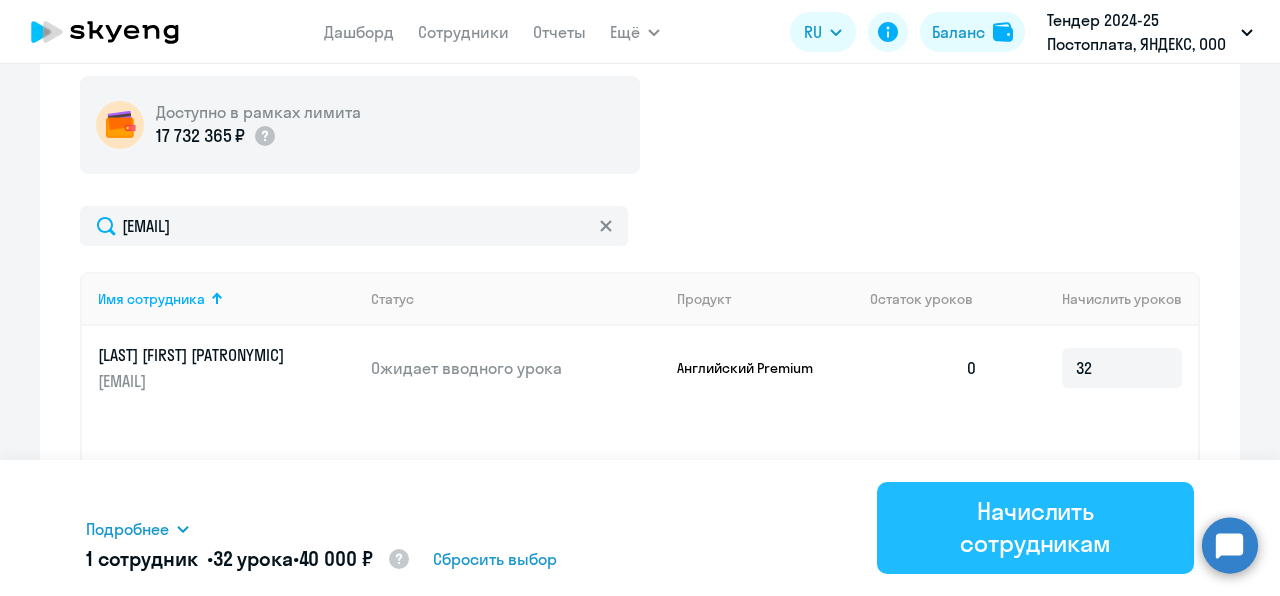 click on "Начислить сотрудникам" at bounding box center (1035, 527) 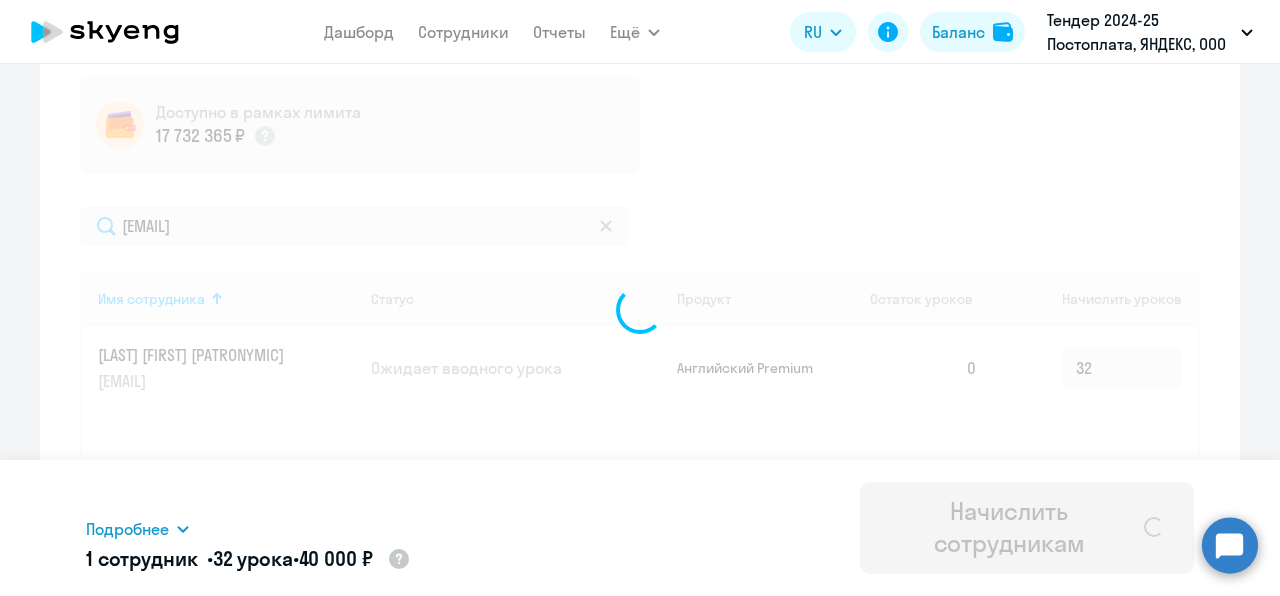 type 